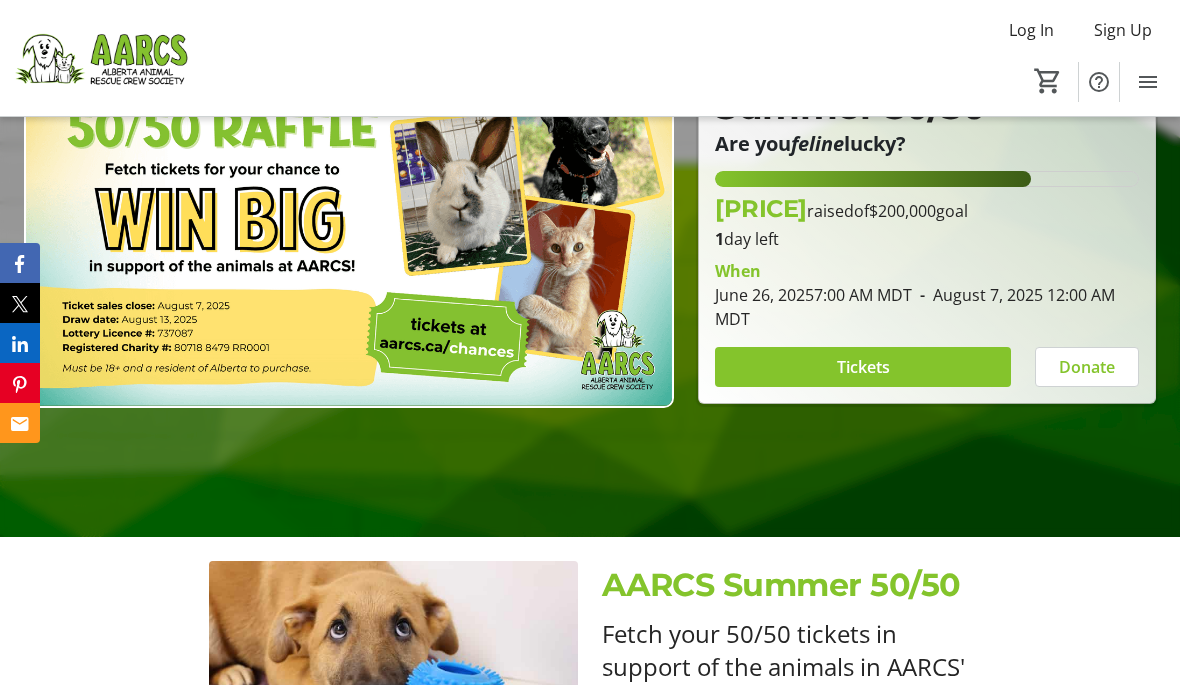 scroll, scrollTop: 249, scrollLeft: 0, axis: vertical 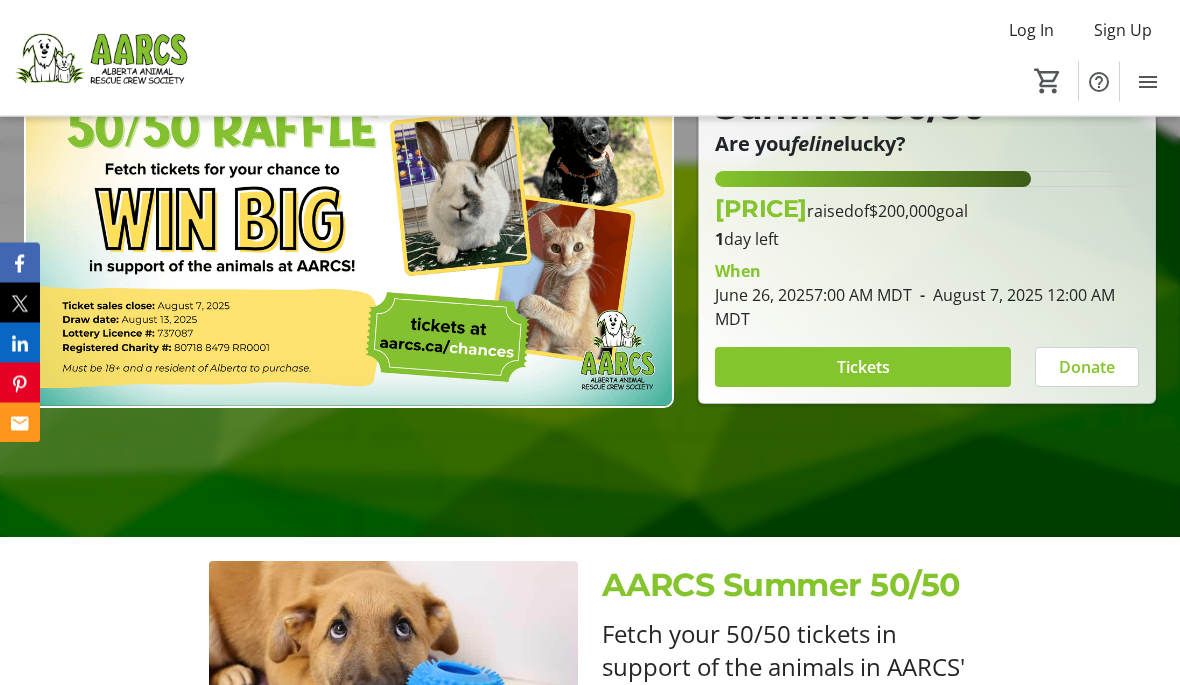 click at bounding box center (863, 368) 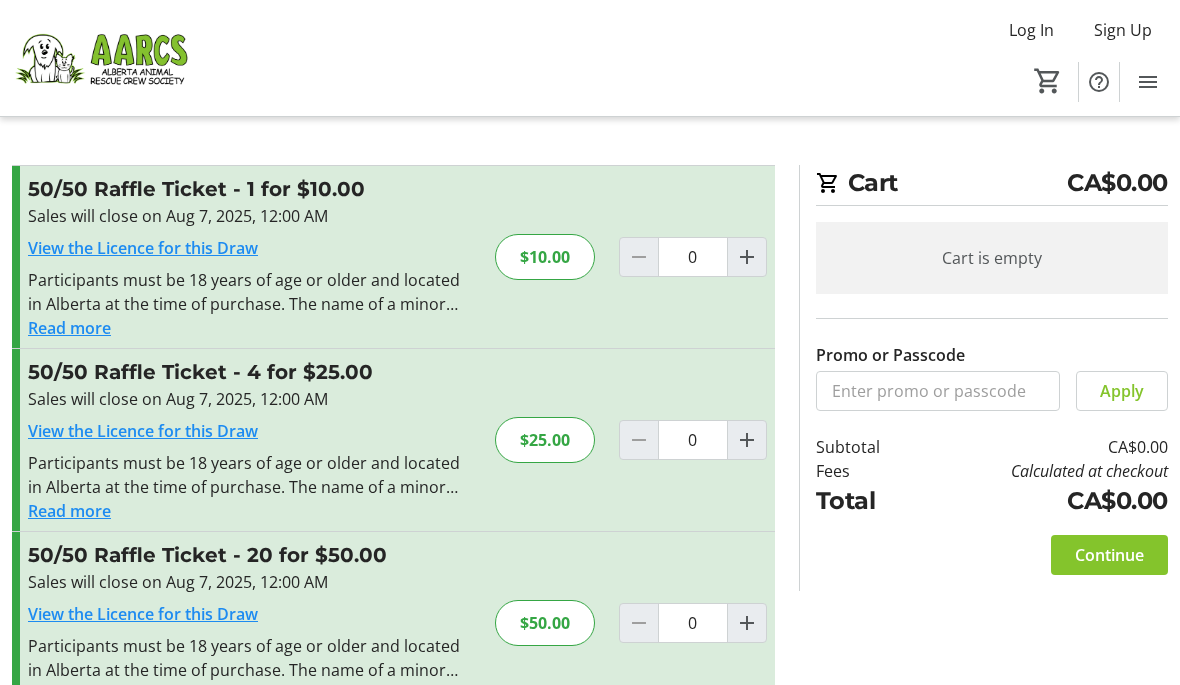 click on "$25.00" 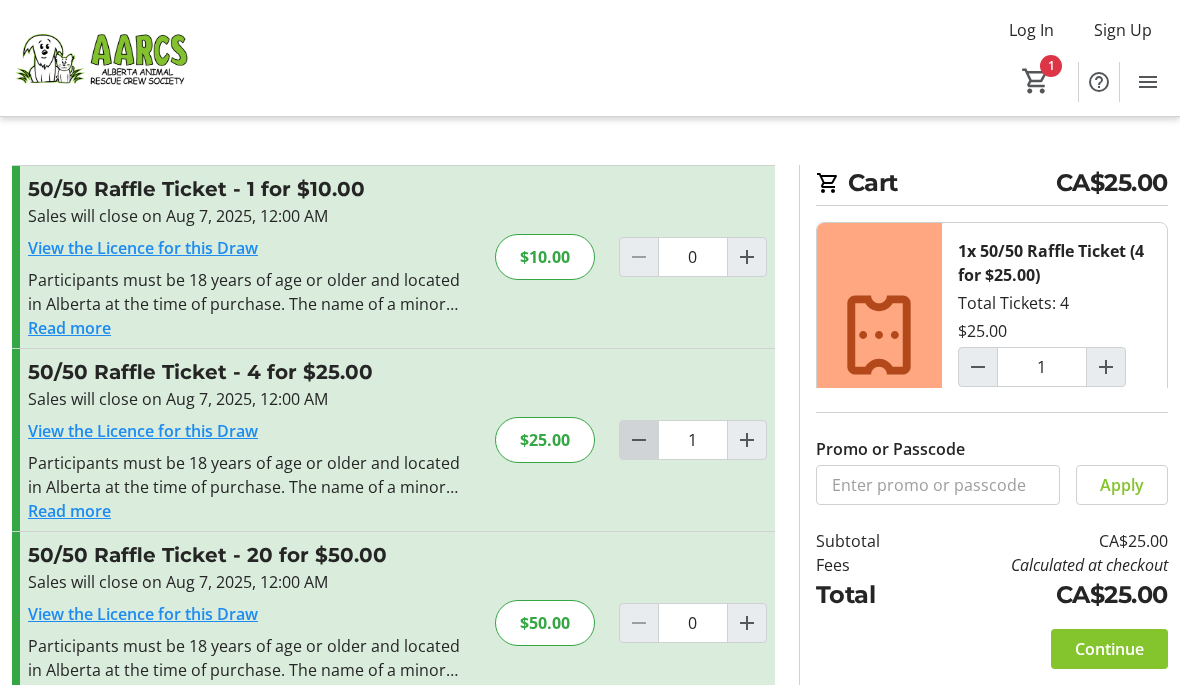 click 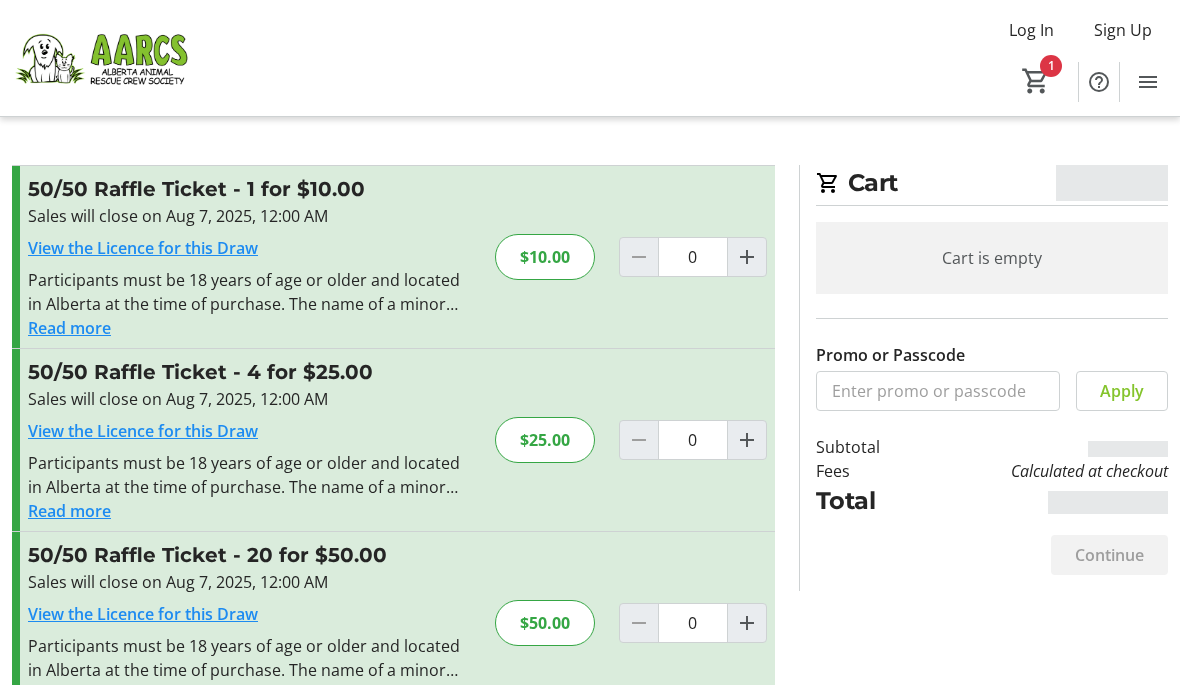 click 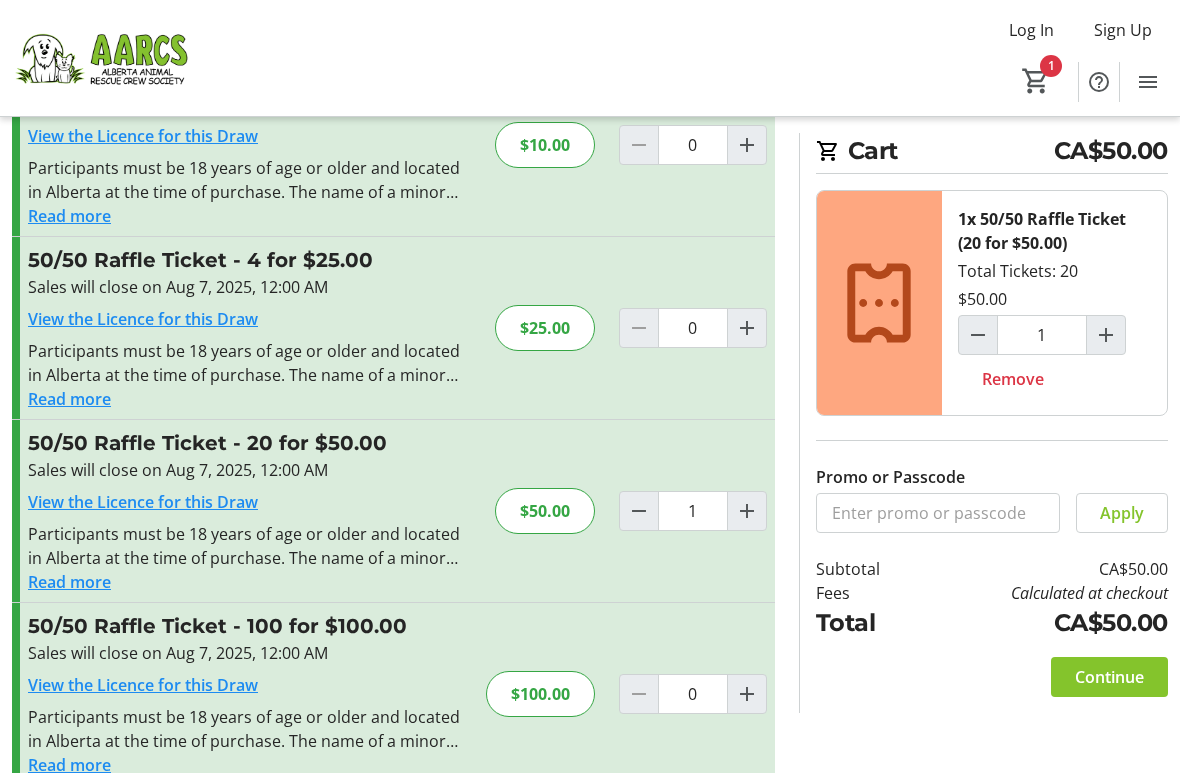 scroll, scrollTop: 148, scrollLeft: 0, axis: vertical 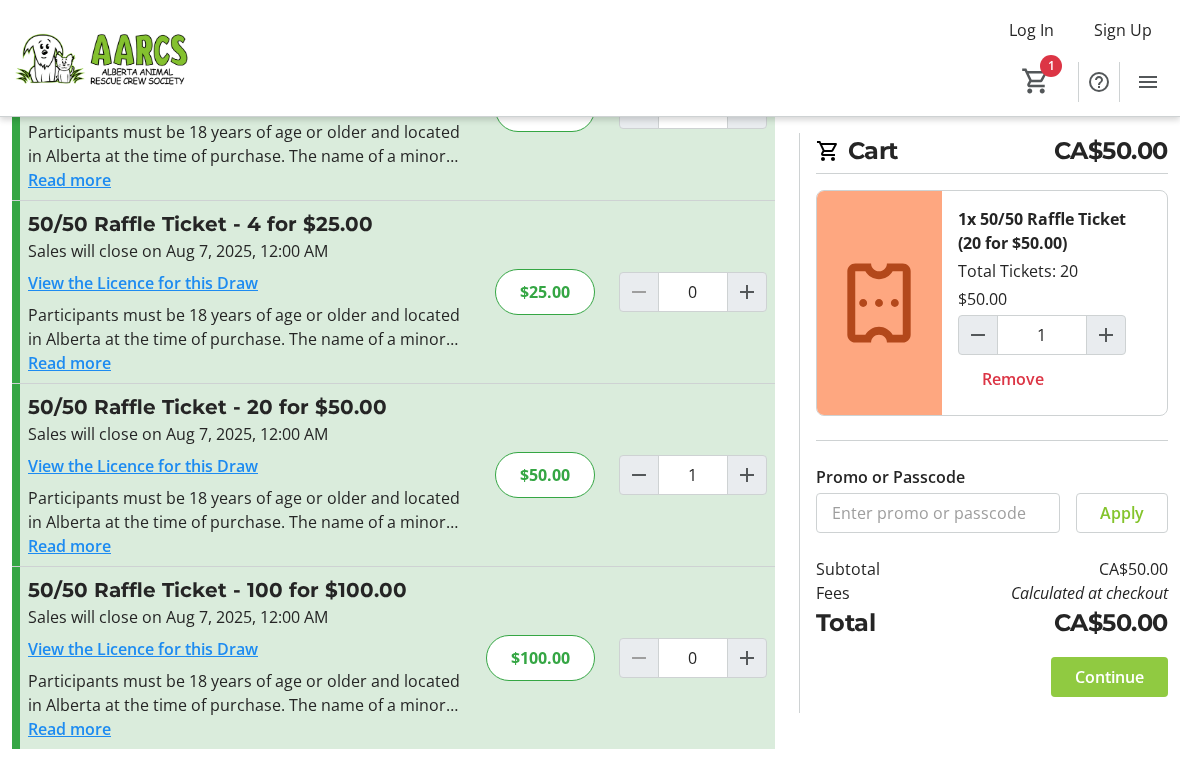 click on "Continue" 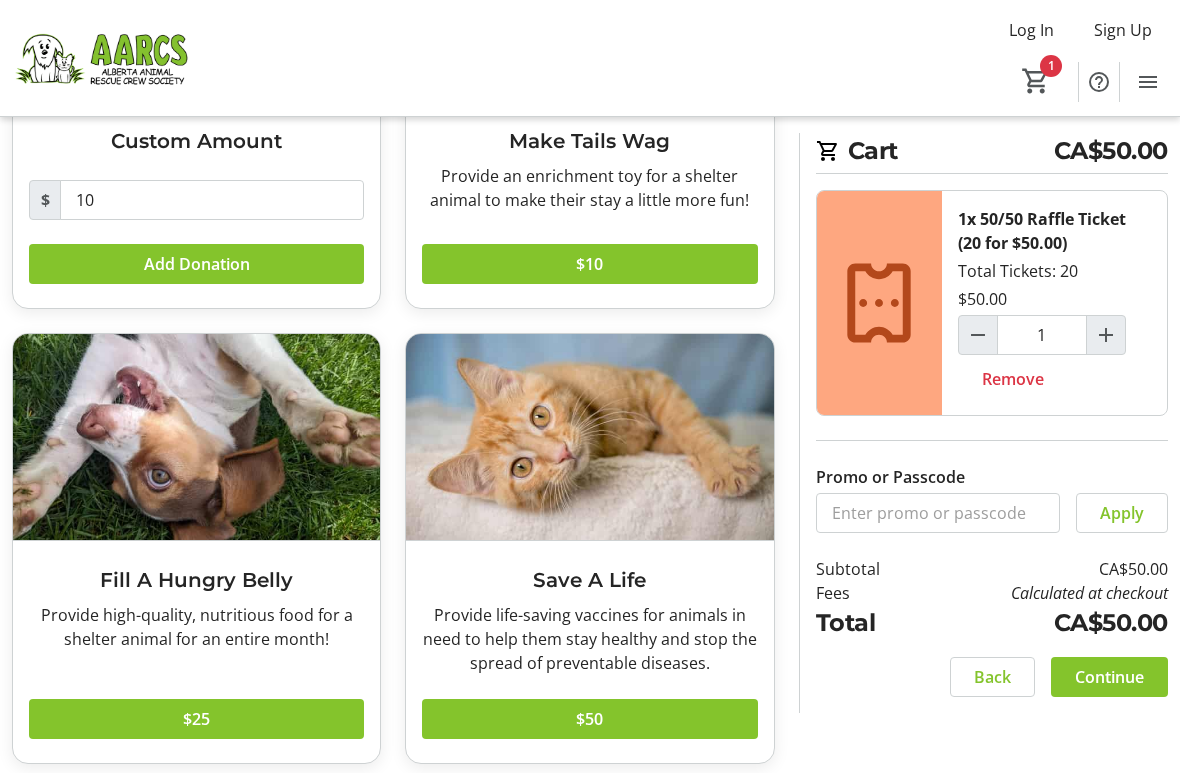 scroll, scrollTop: 346, scrollLeft: 0, axis: vertical 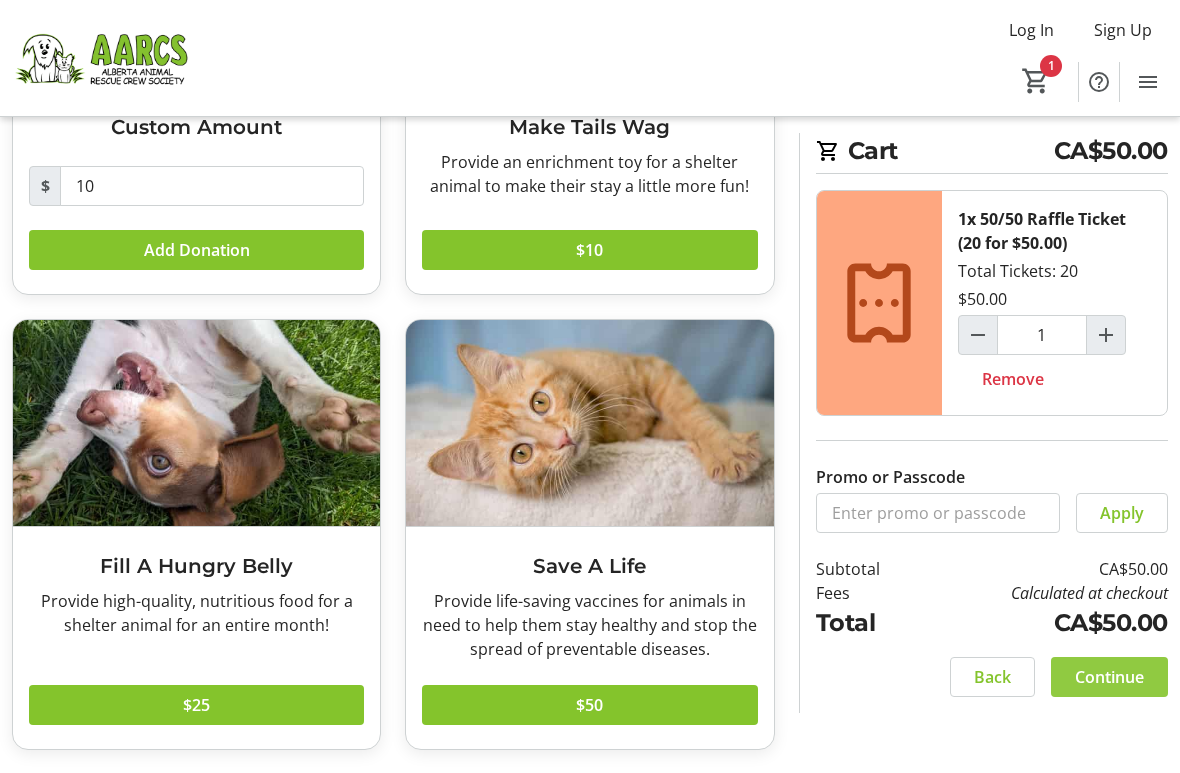 click on "Continue" 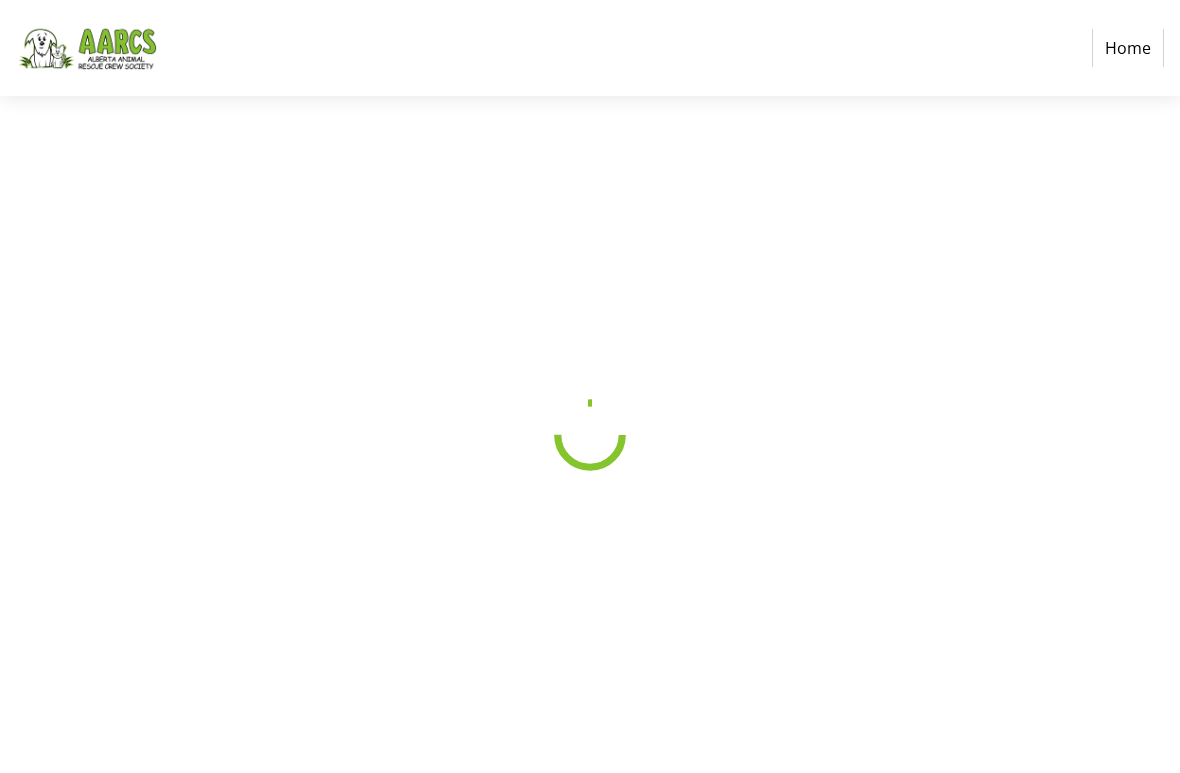 scroll, scrollTop: 0, scrollLeft: 0, axis: both 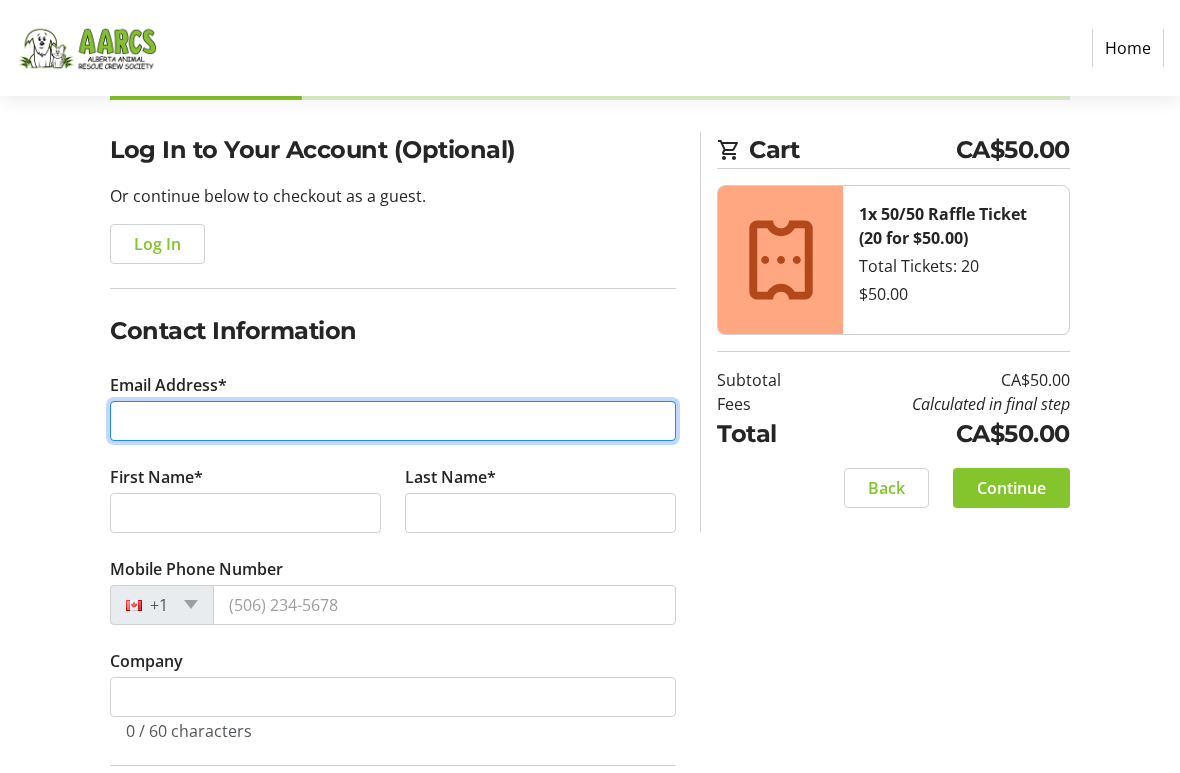 click on "Email Address*" at bounding box center [393, 421] 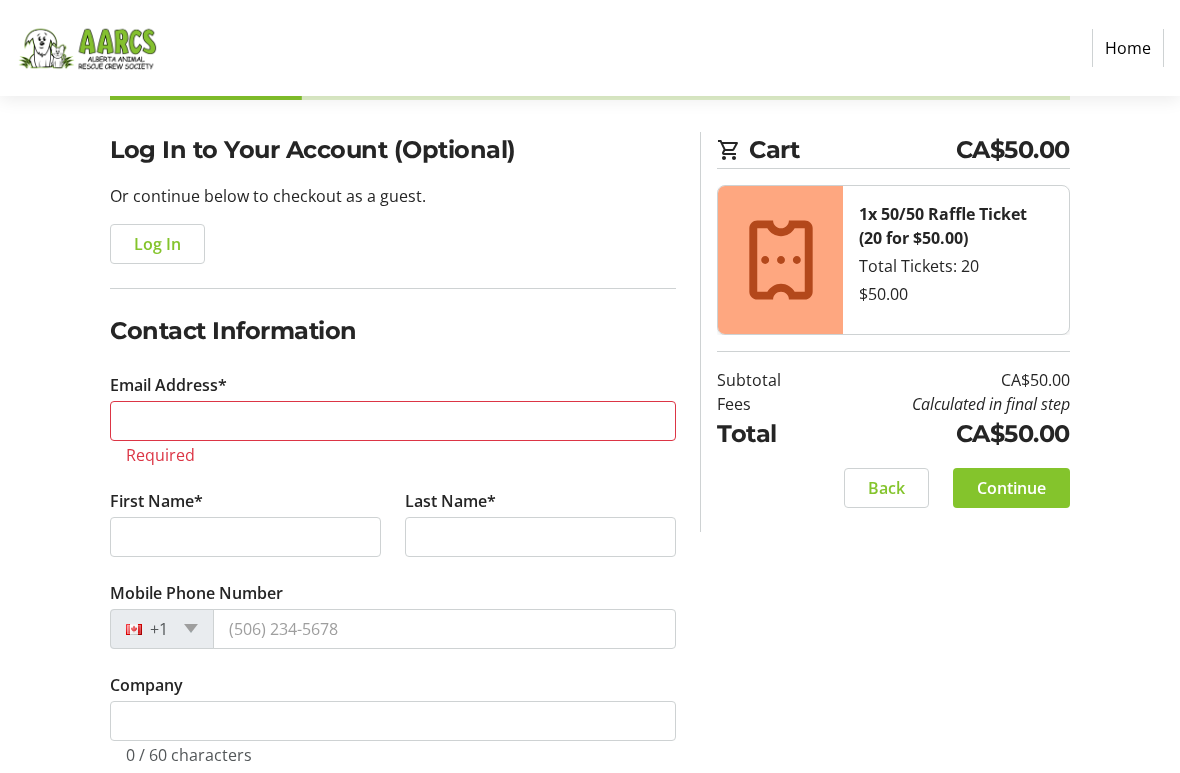 type on "[EMAIL]" 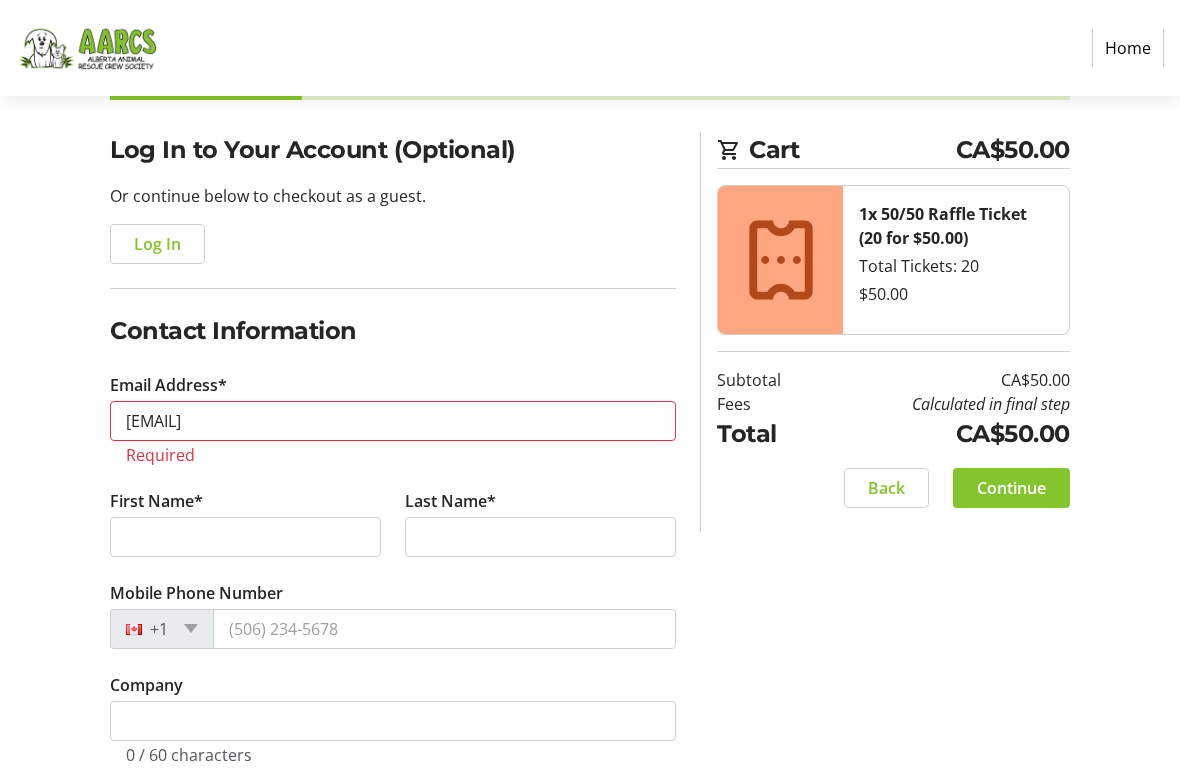 type on "[FIRST]" 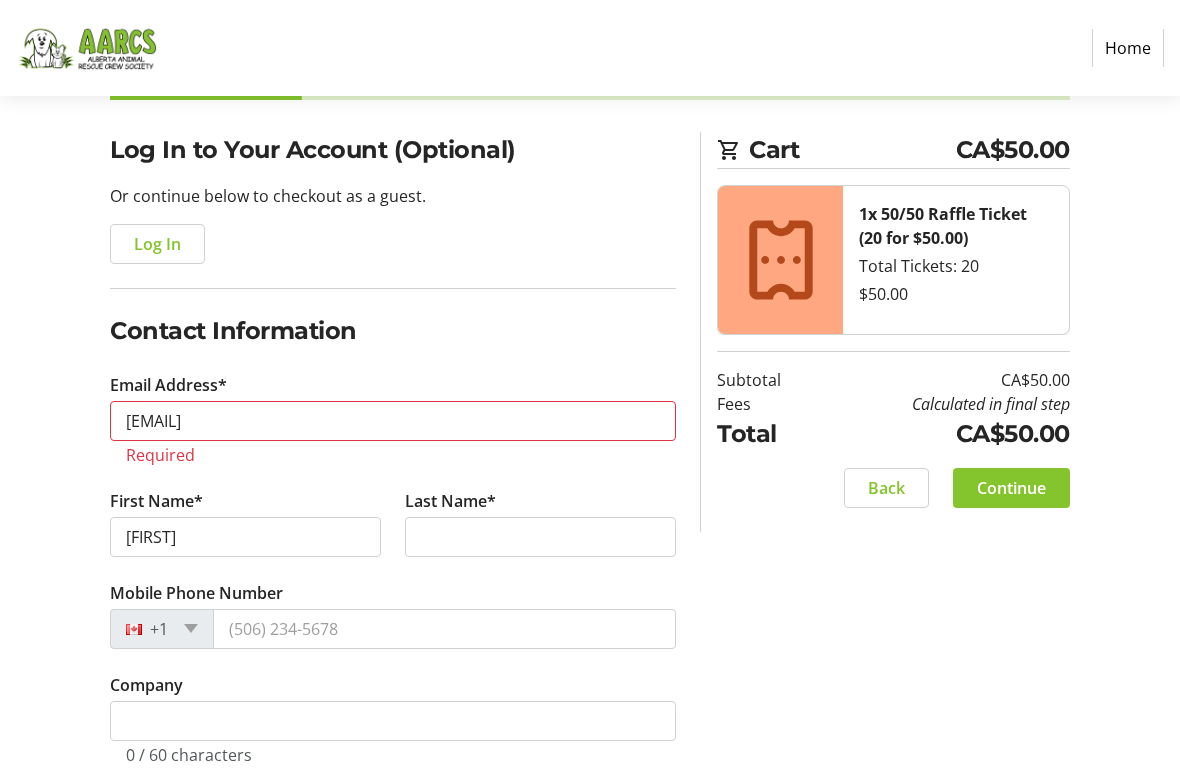 type on "[PHONE]" 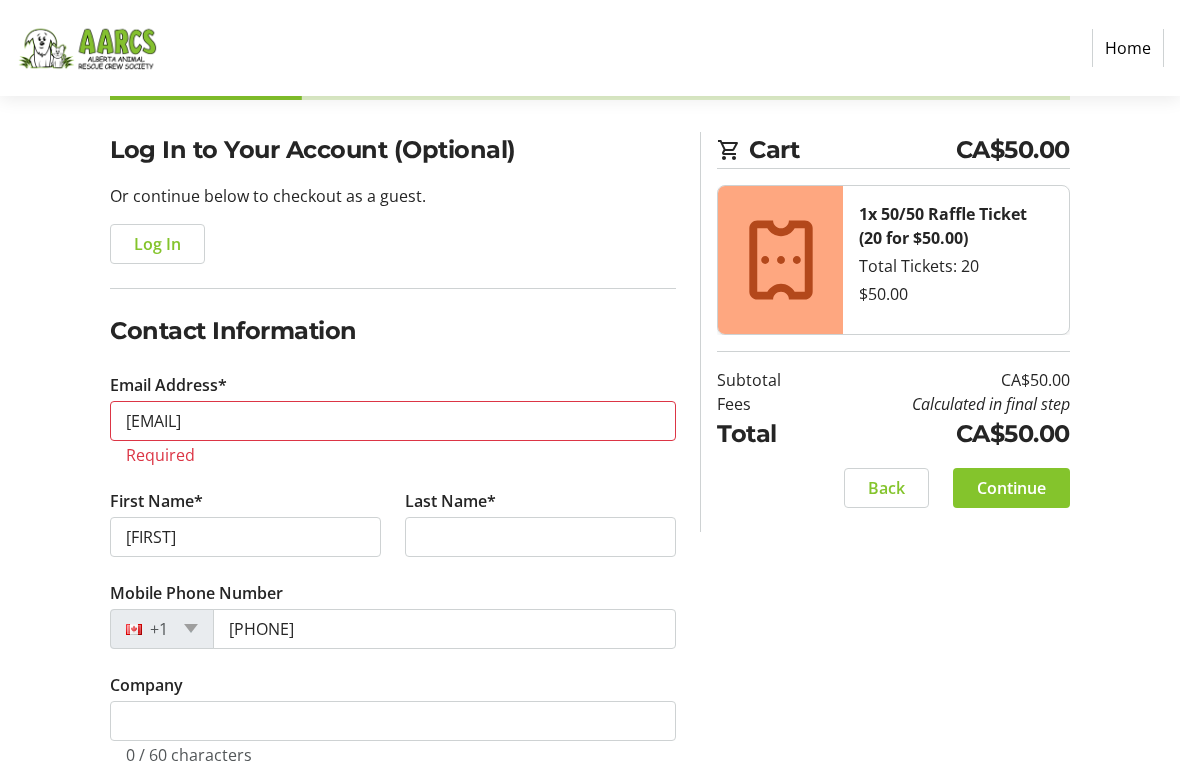 select on "AB" 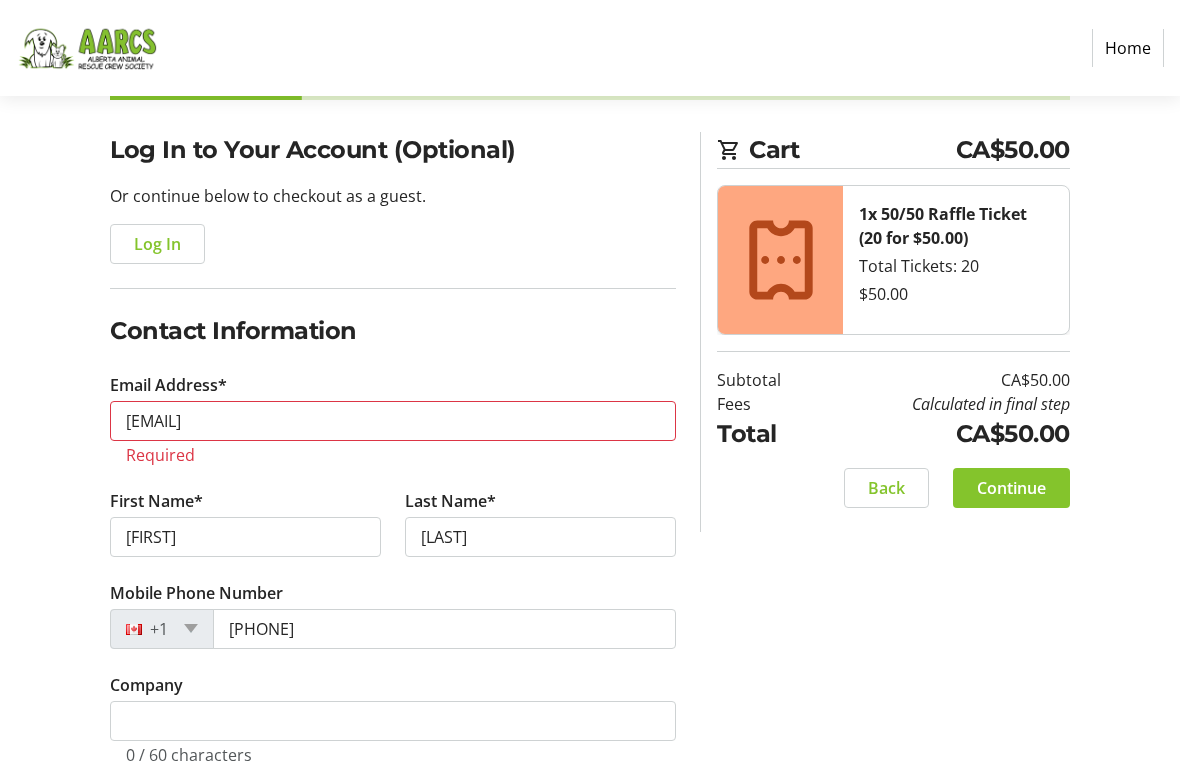 type on "[POSTAL_CODE]" 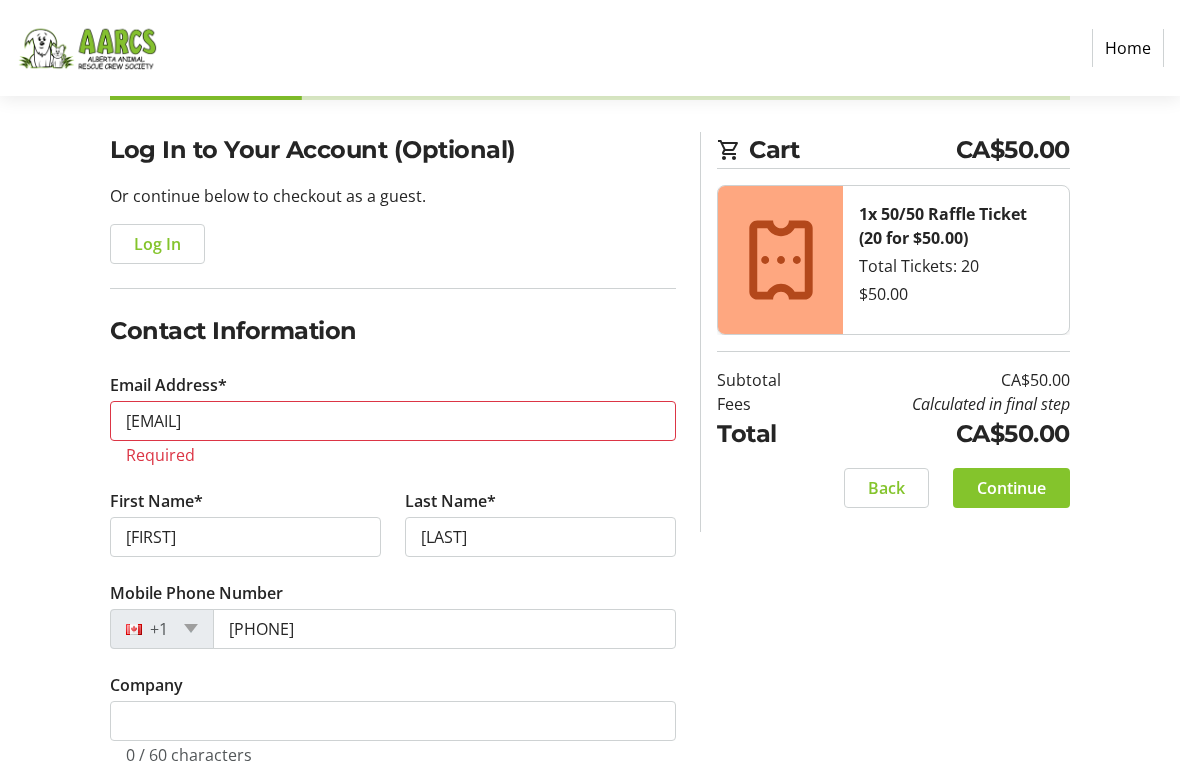 type on "[LAST]" 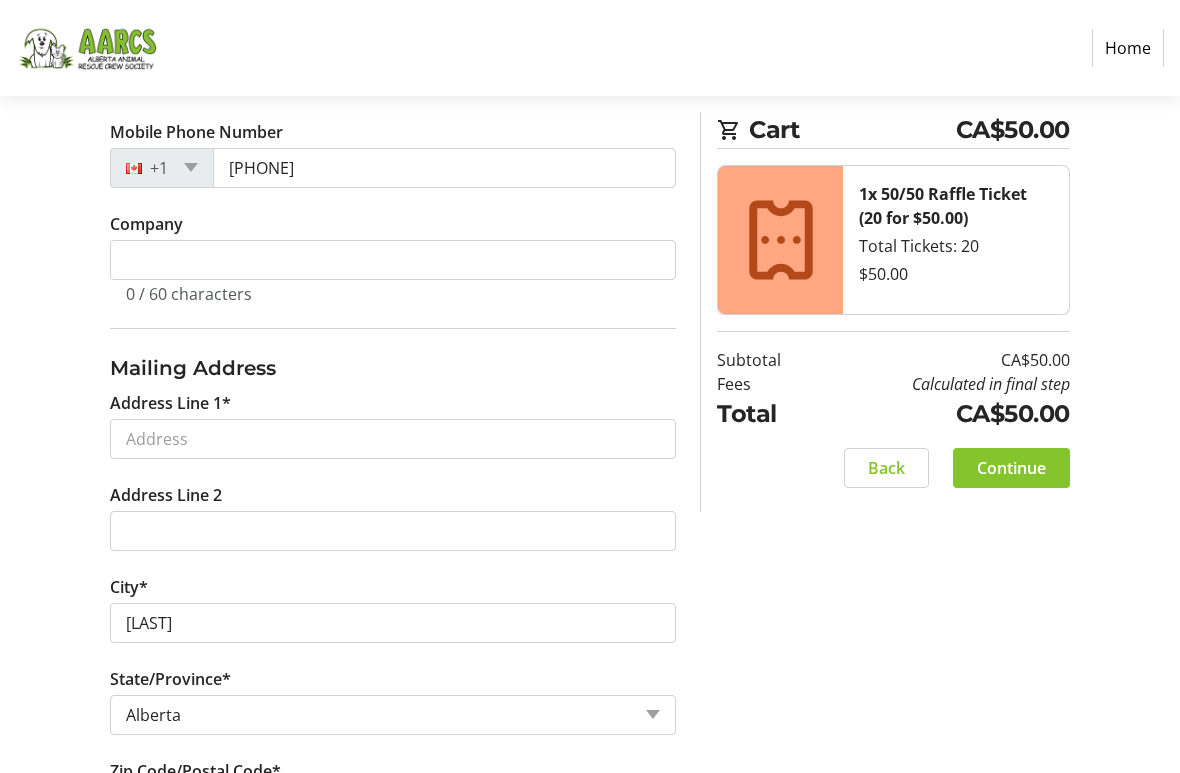 scroll, scrollTop: 567, scrollLeft: 0, axis: vertical 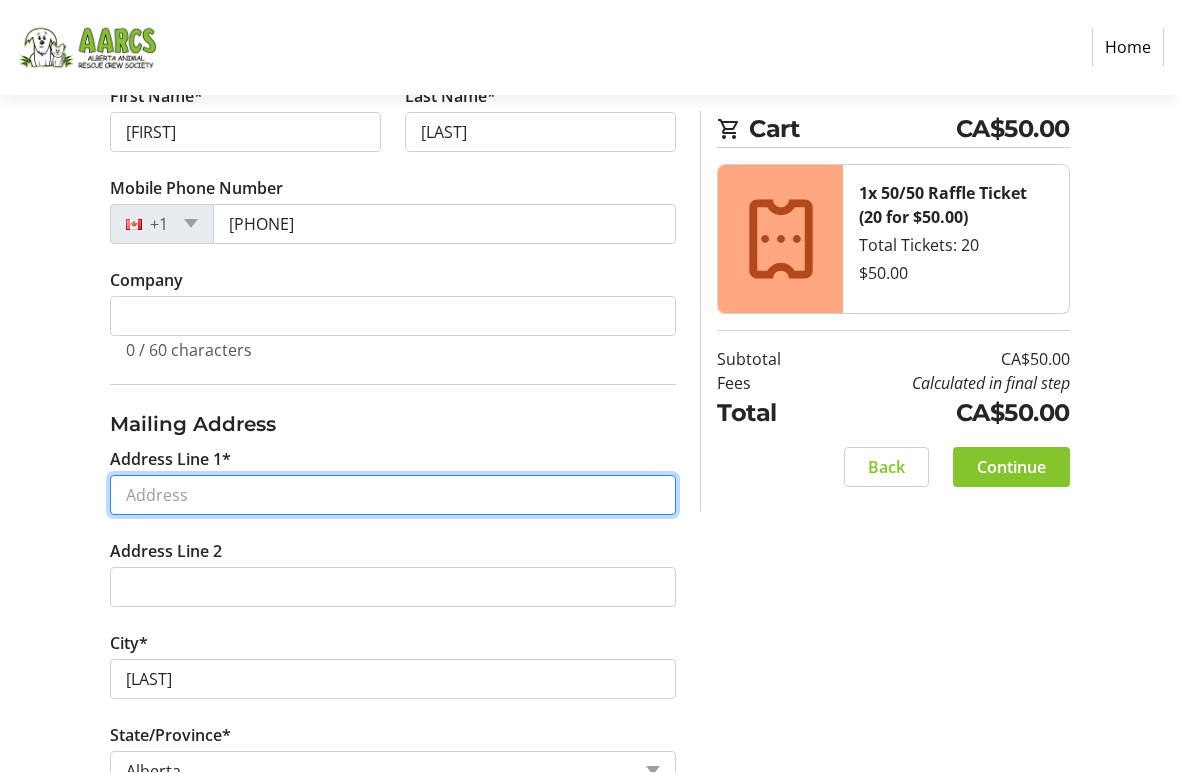 click on "Address Line 1*" at bounding box center [393, 496] 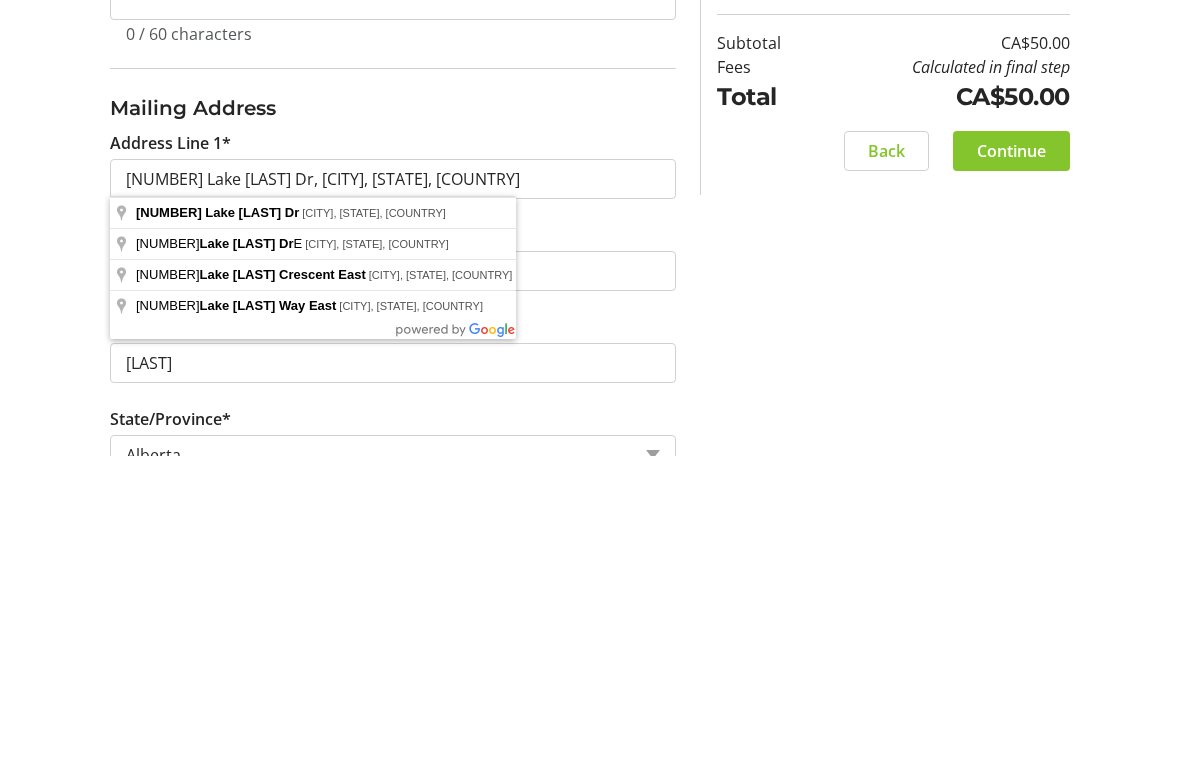 type on "[NUMBER] Lake [LAST] Drive" 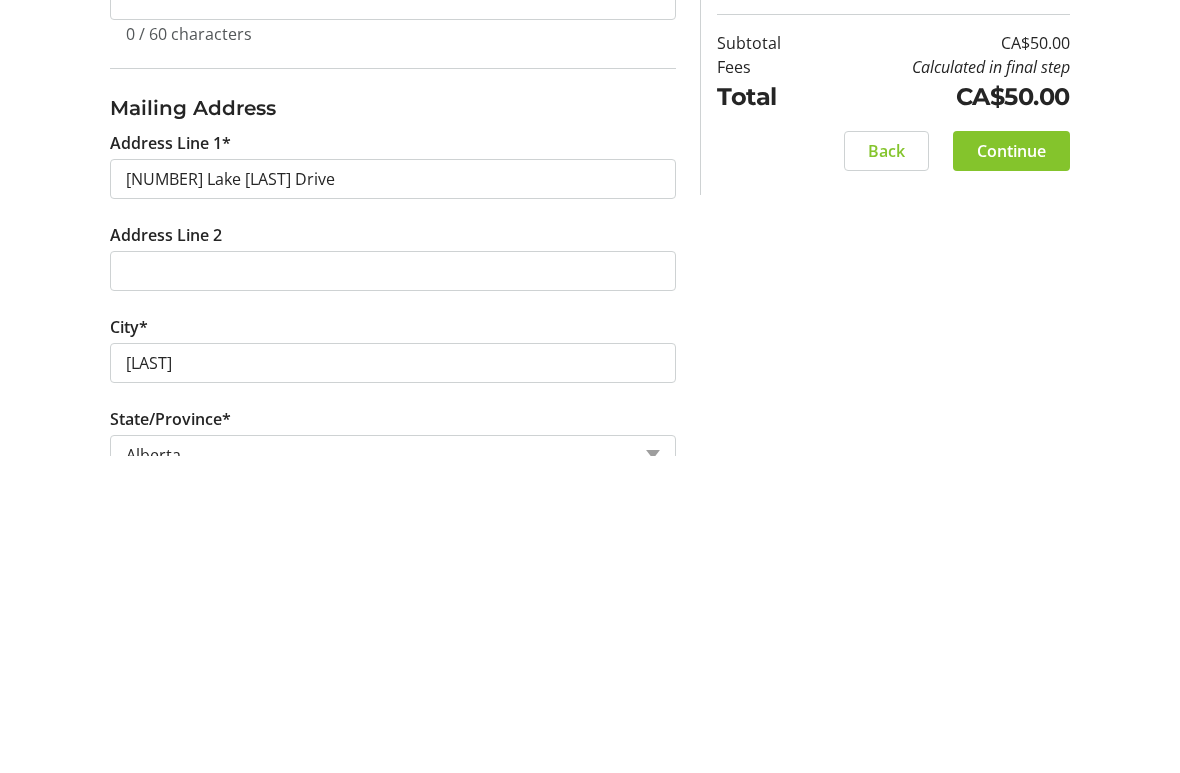 scroll, scrollTop: 828, scrollLeft: 0, axis: vertical 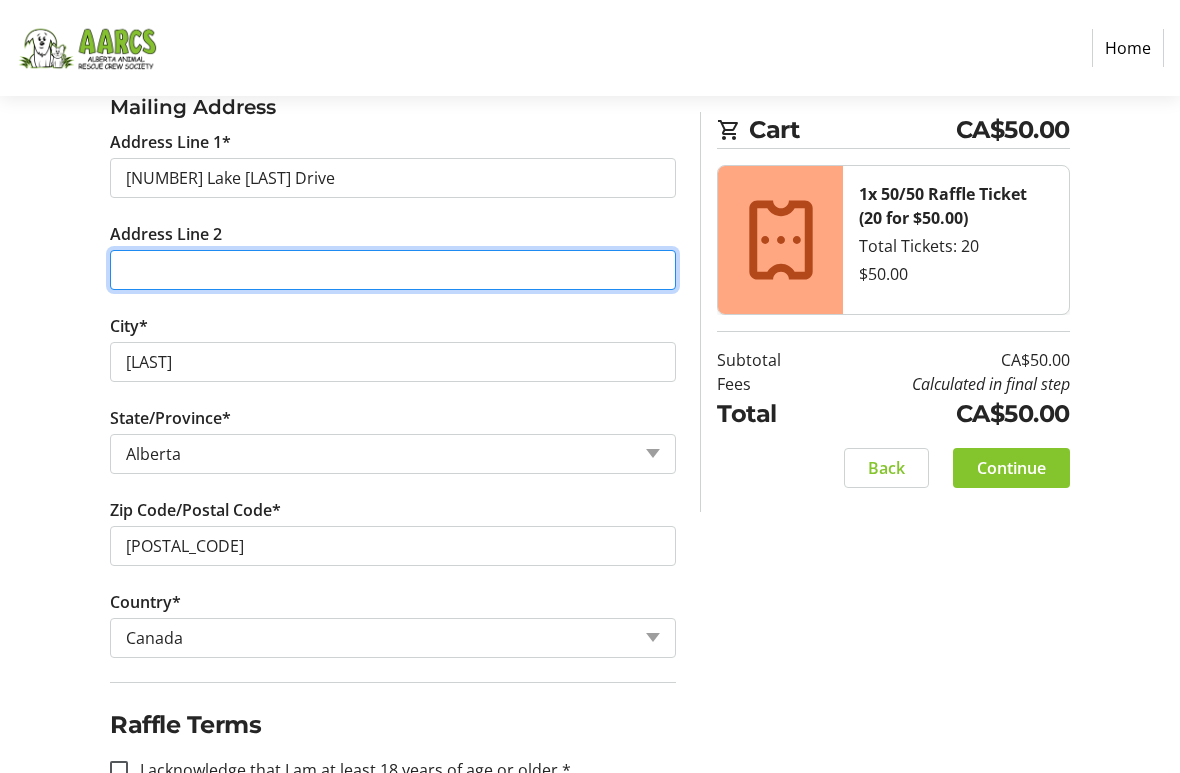 click on "Address Line 2" at bounding box center (393, 270) 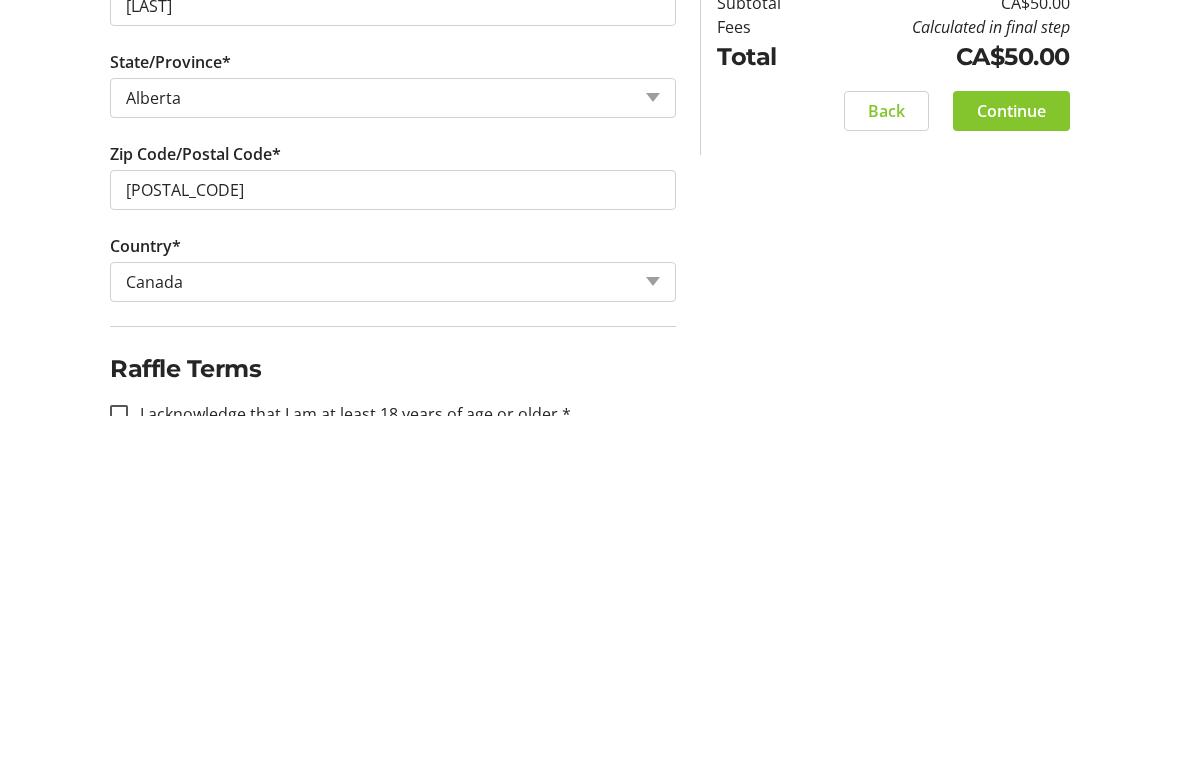 scroll, scrollTop: 882, scrollLeft: 0, axis: vertical 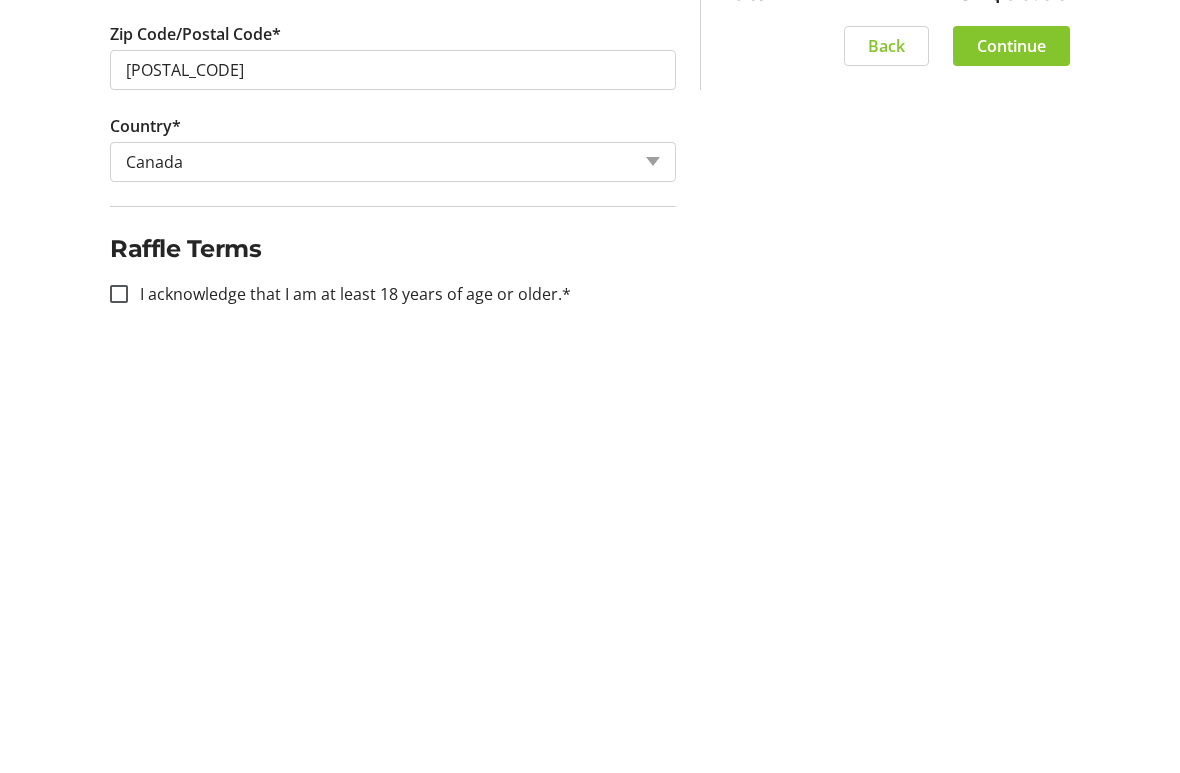 type on "East" 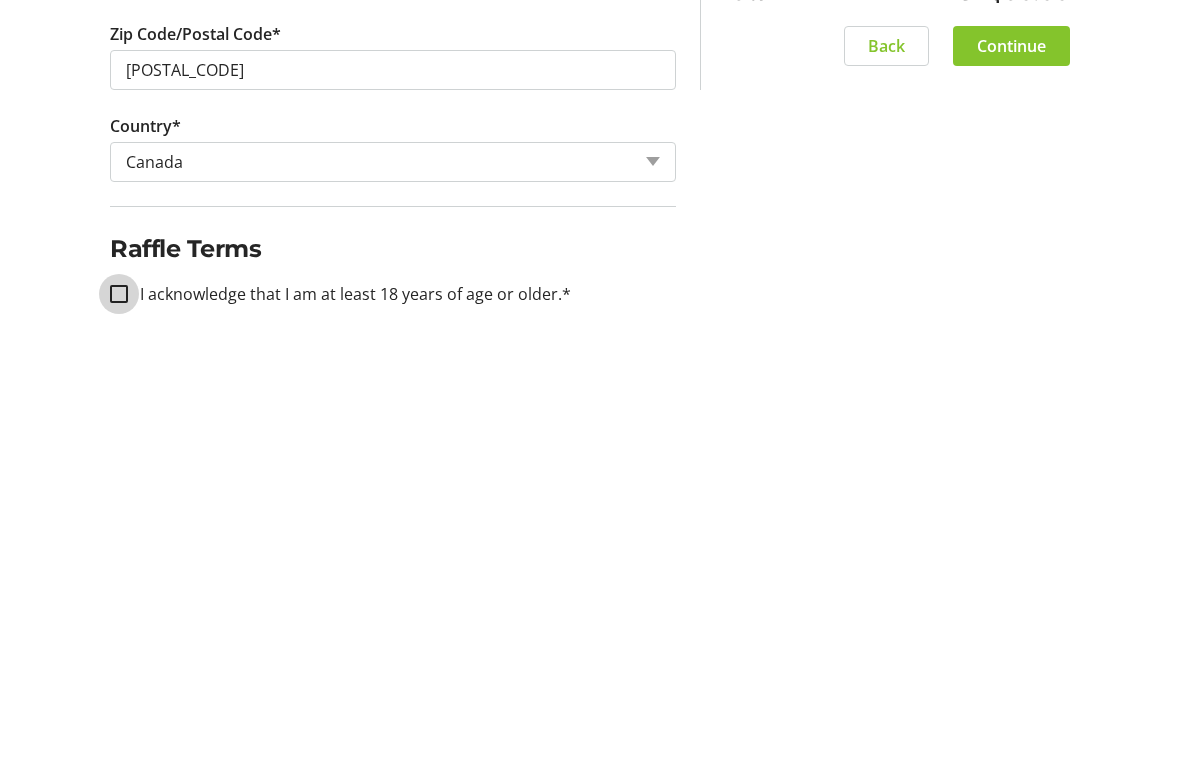 click on "I acknowledge that I am at least 18 years of age or older.*" at bounding box center [119, 716] 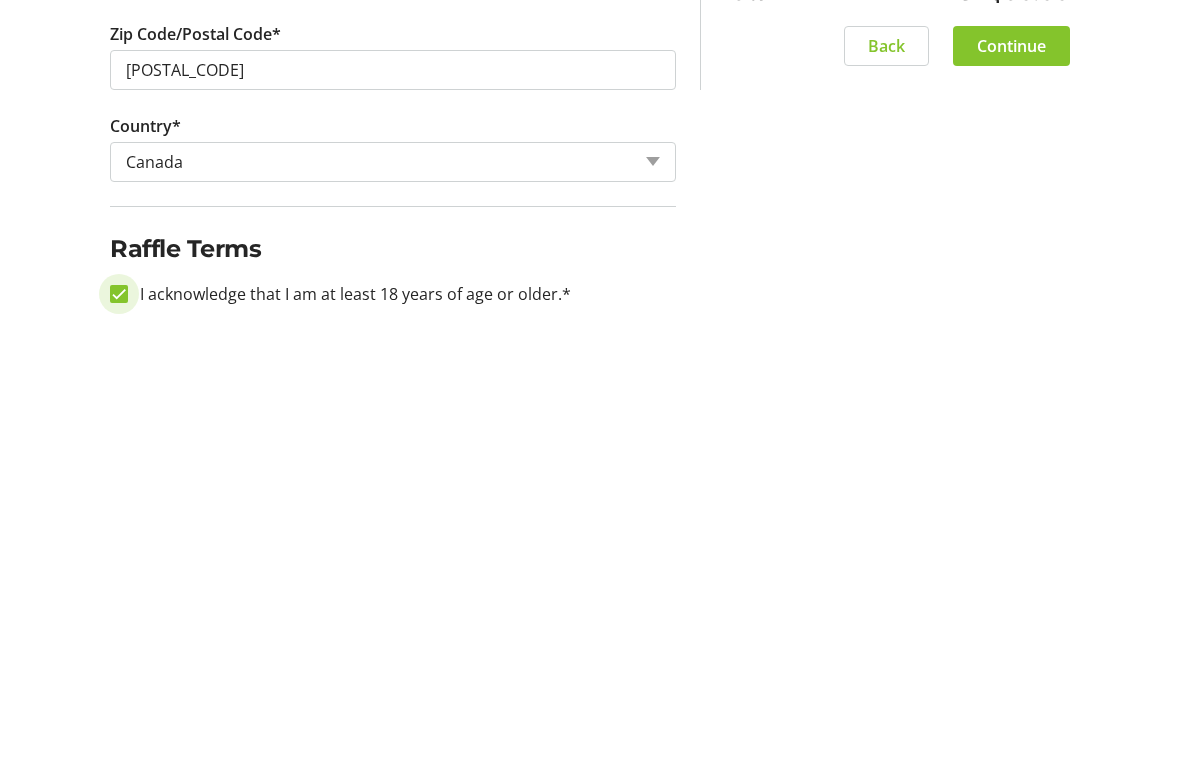 checkbox on "true" 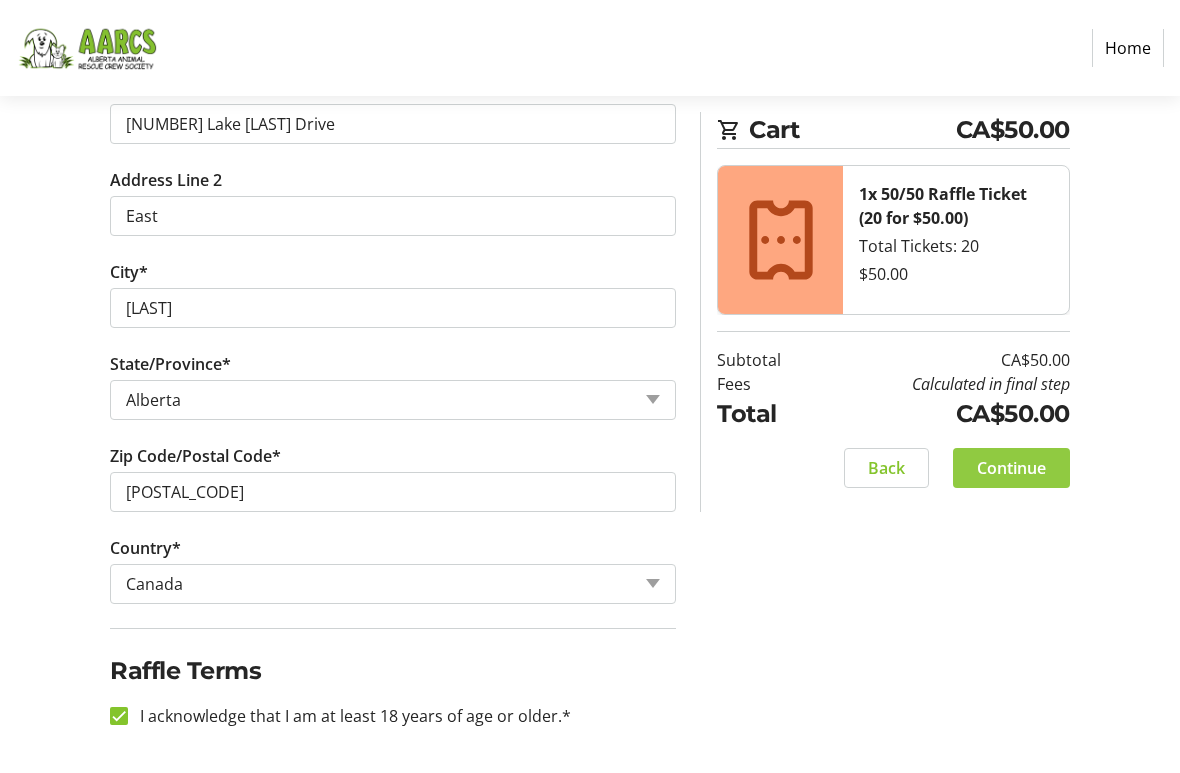 click 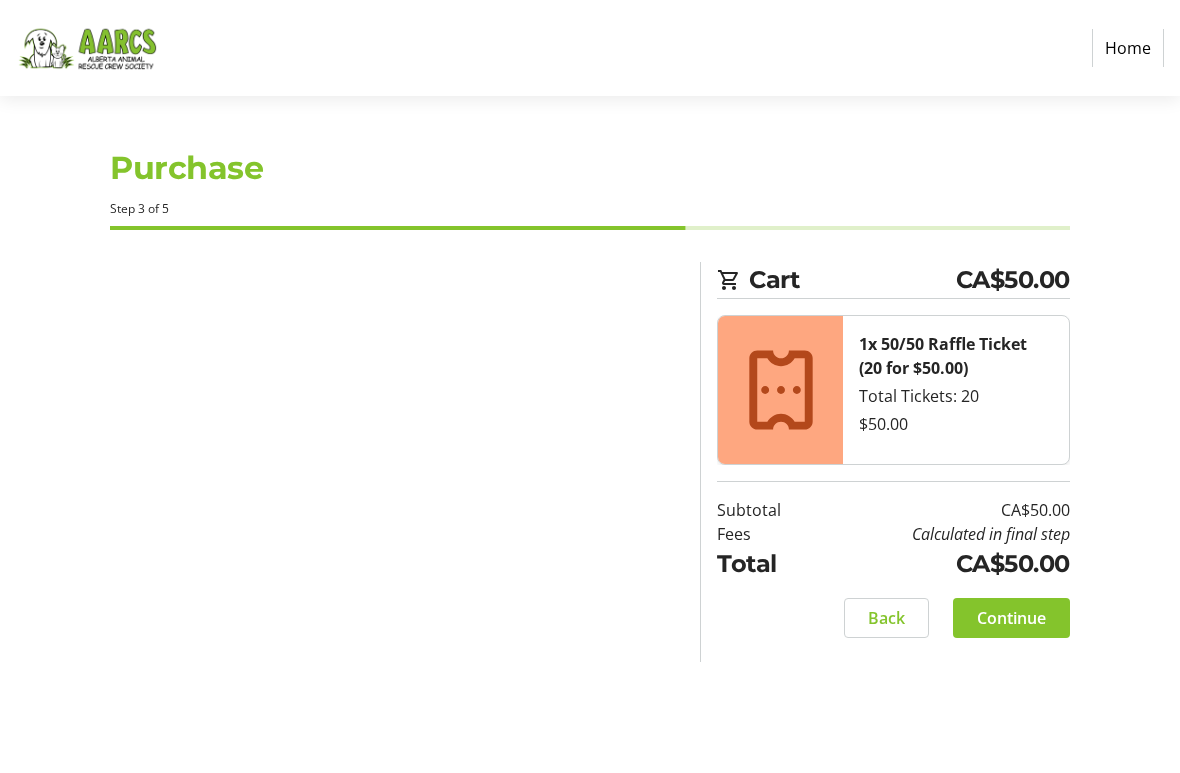 scroll, scrollTop: 0, scrollLeft: 0, axis: both 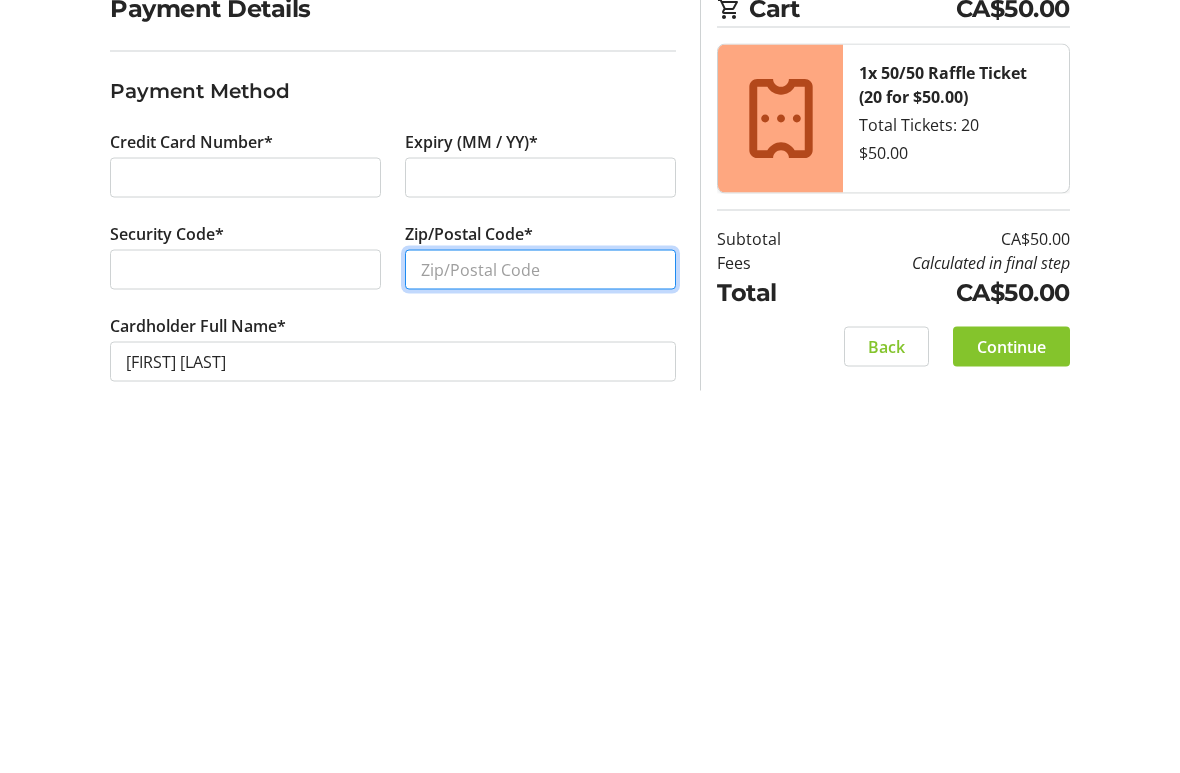 click on "Zip/Postal Code*" at bounding box center [540, 541] 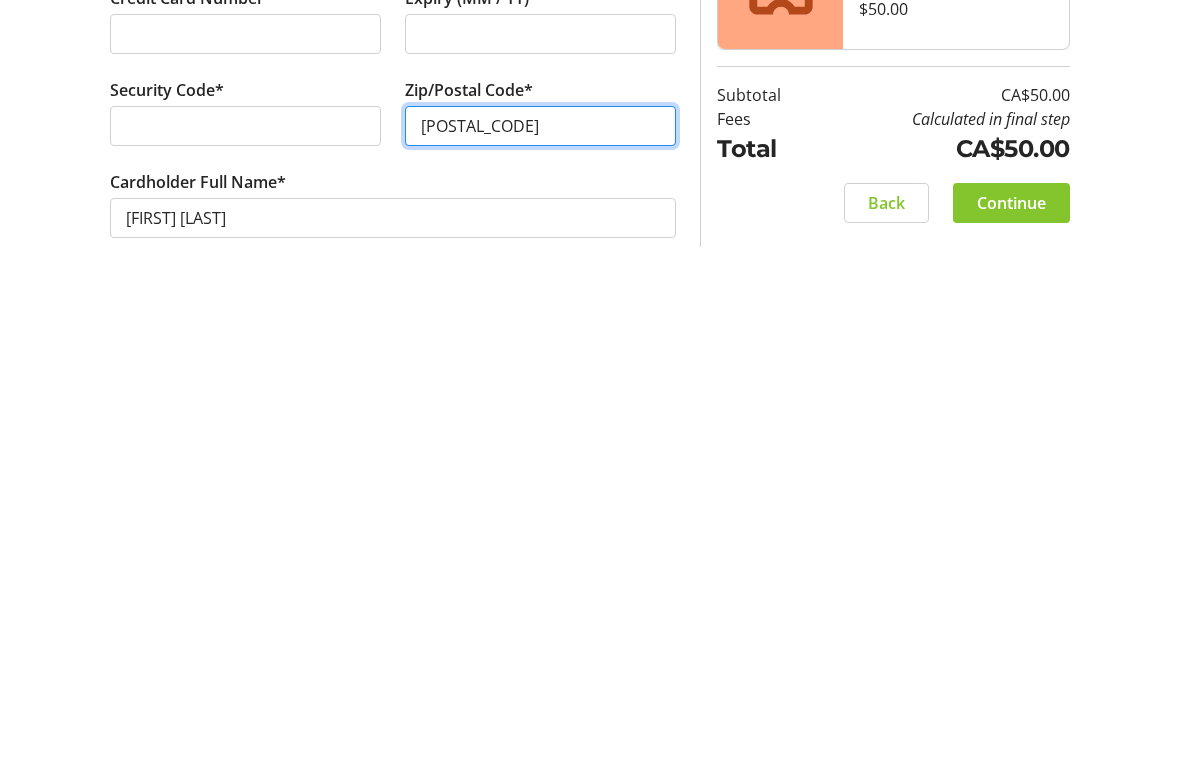 type on "[POSTAL_CODE]" 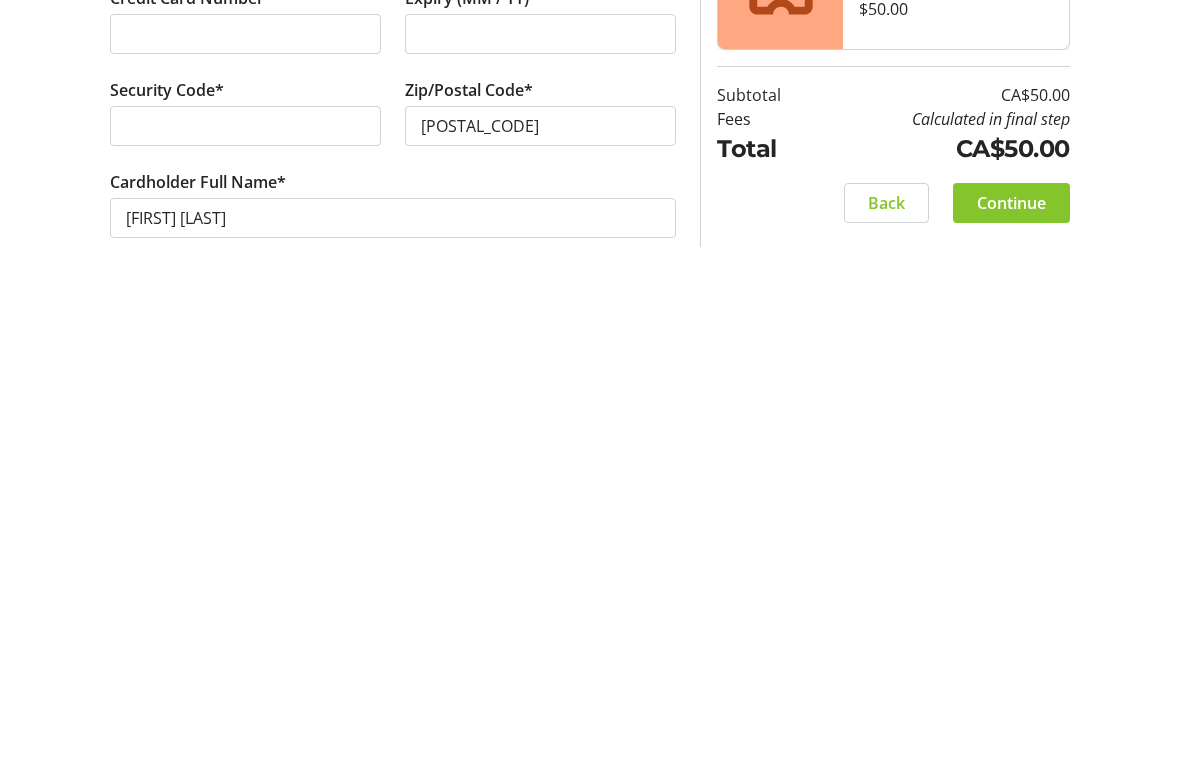 click on "Continue" 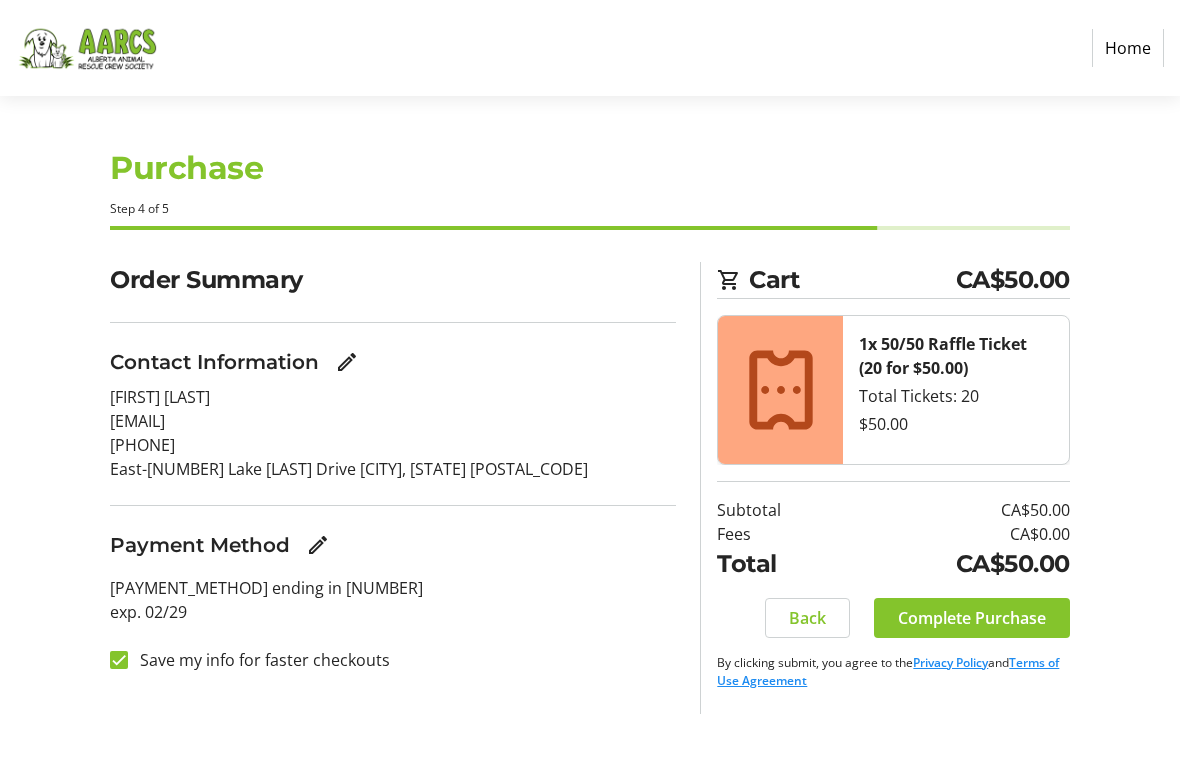 click on "Complete Purchase" 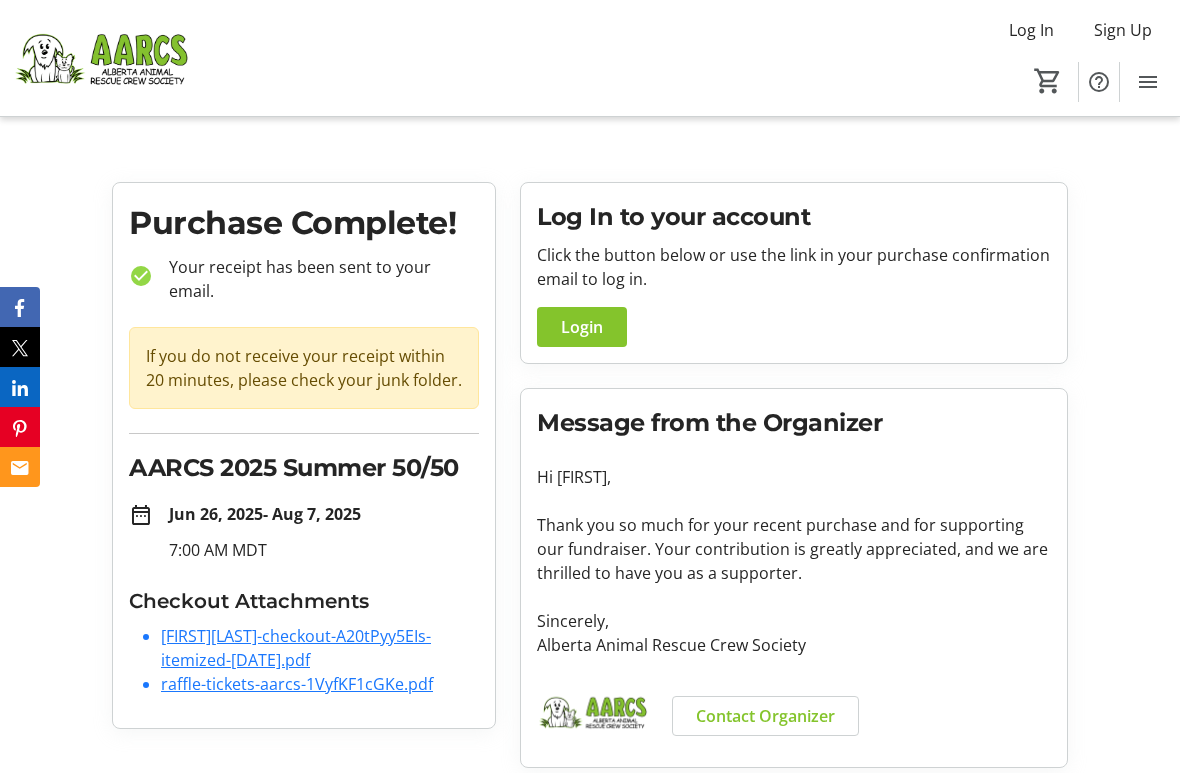 scroll, scrollTop: 9, scrollLeft: 0, axis: vertical 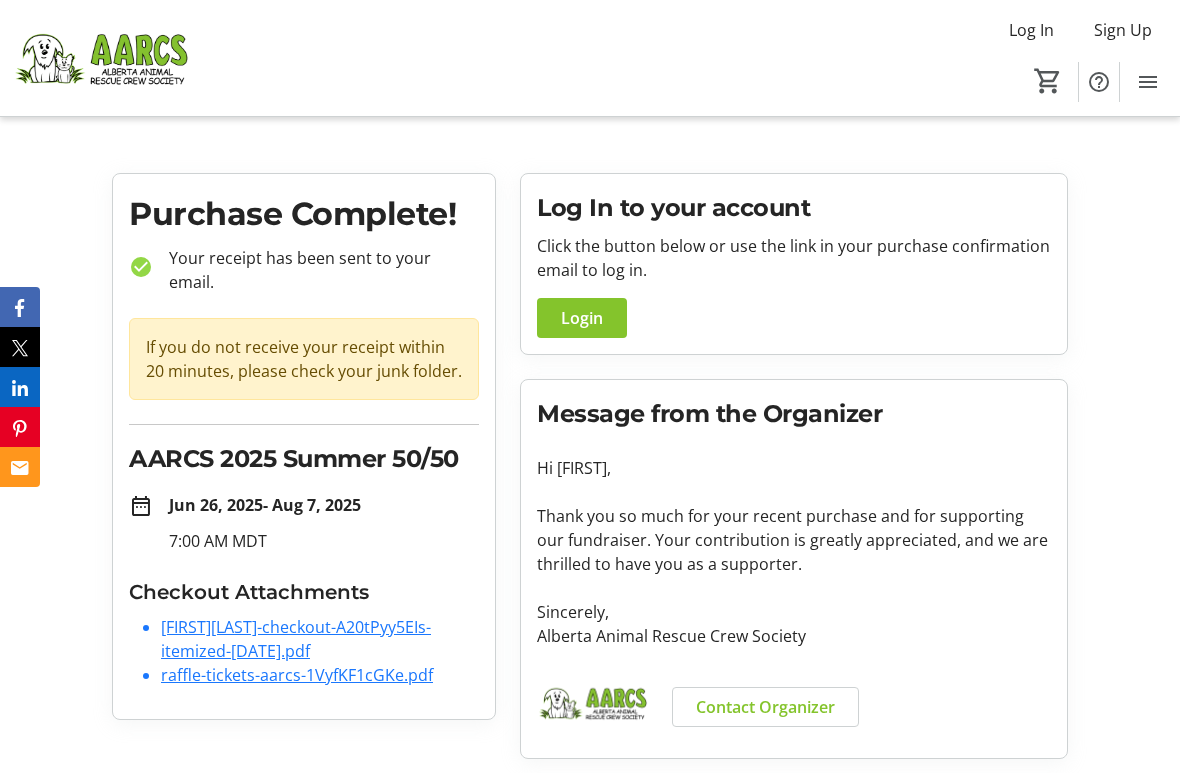 click on "Log In to your account  Click the button below or use the link in your purchase confirmation email to log in.  Login" 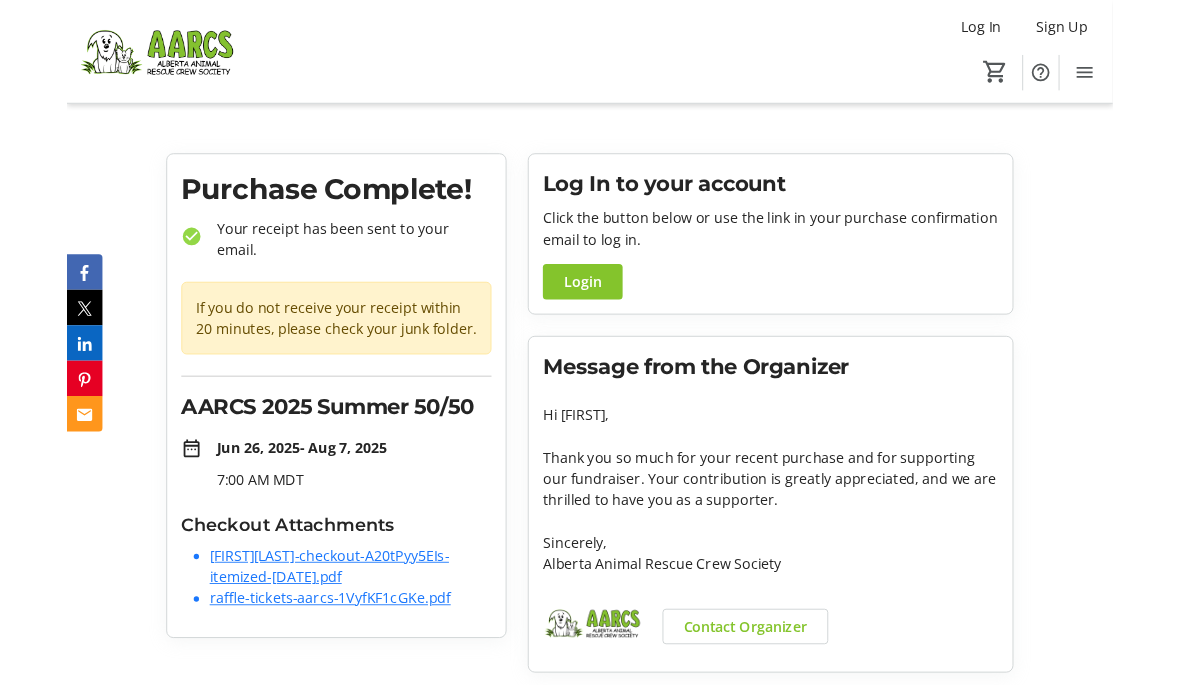 scroll, scrollTop: 0, scrollLeft: 0, axis: both 